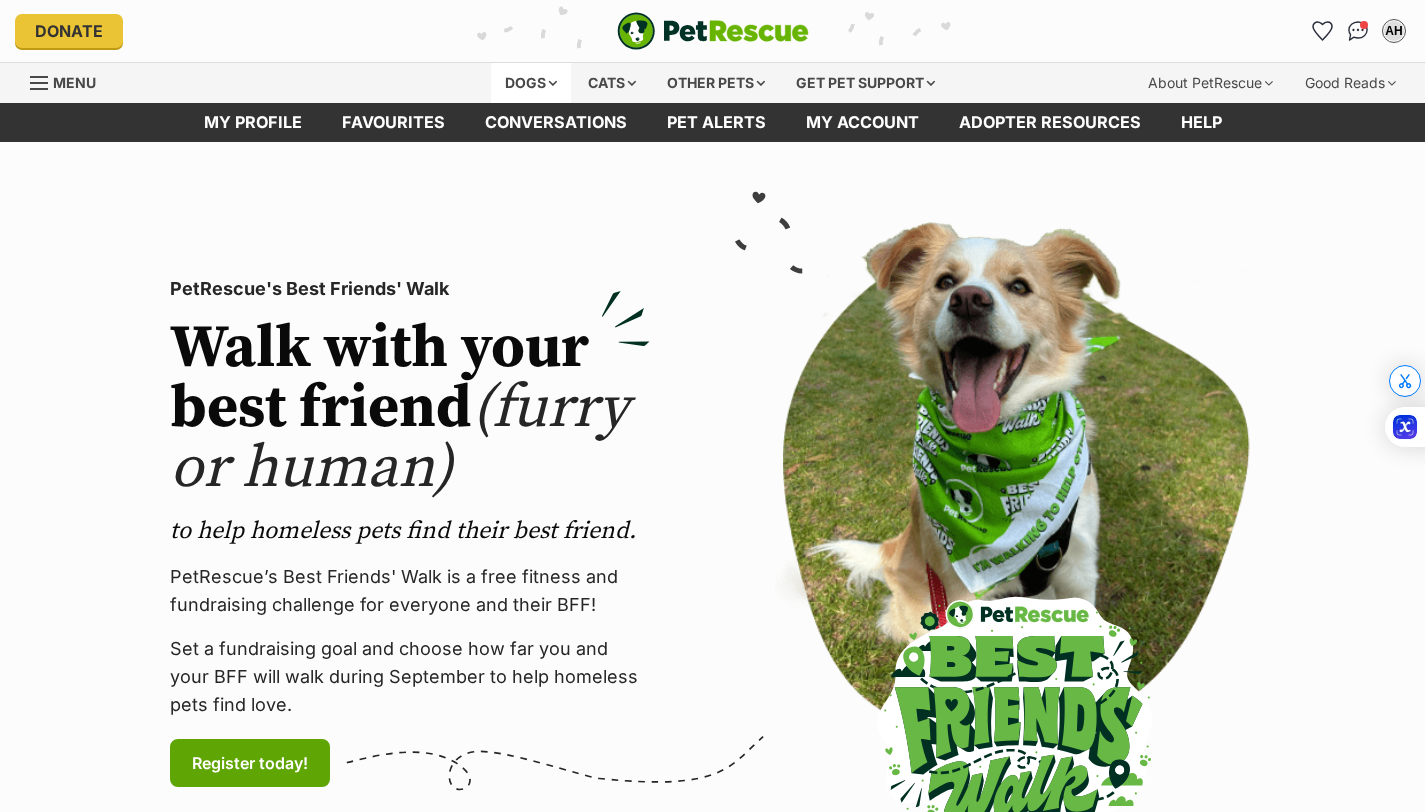 scroll, scrollTop: 0, scrollLeft: 0, axis: both 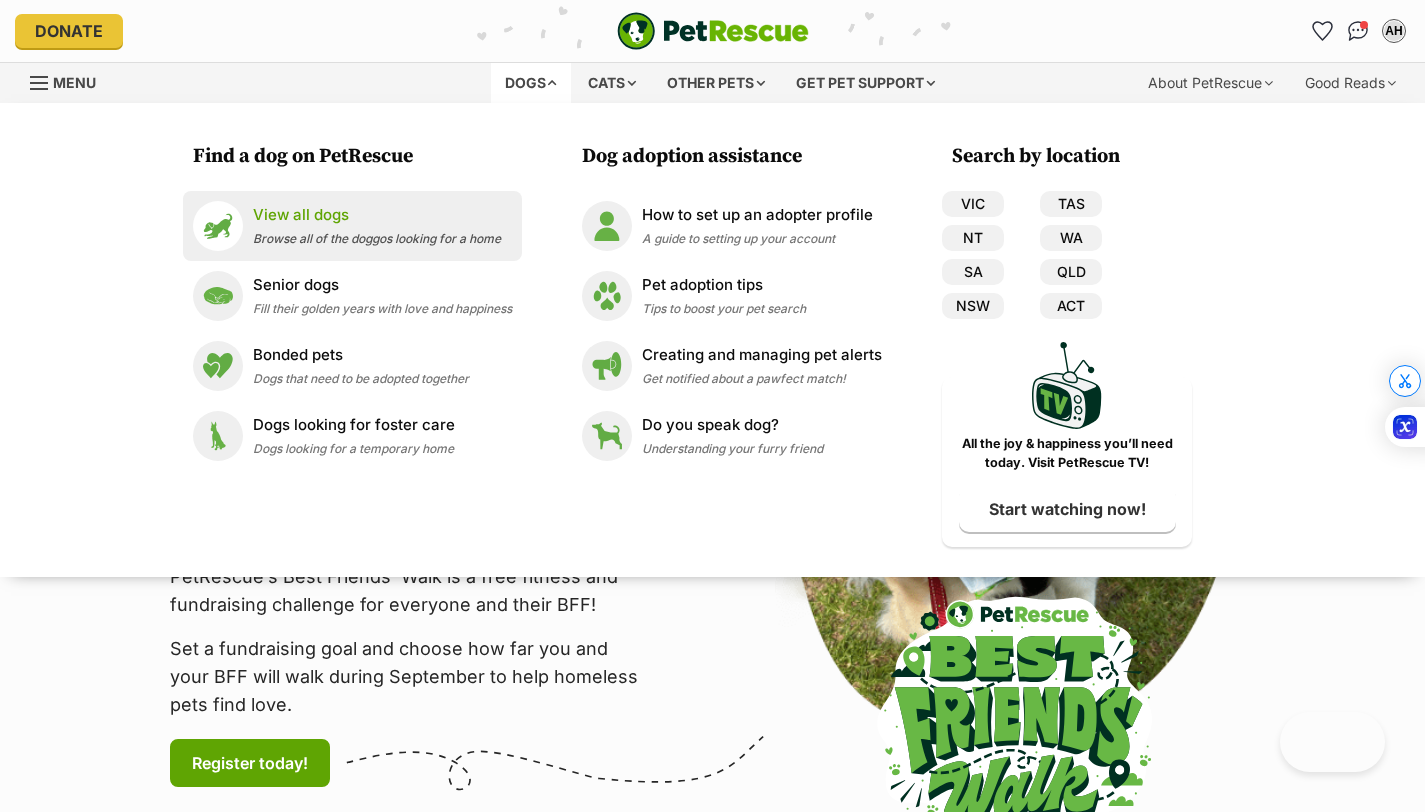 click on "View all dogs
Browse all of the doggos looking for a home" at bounding box center [377, 225] 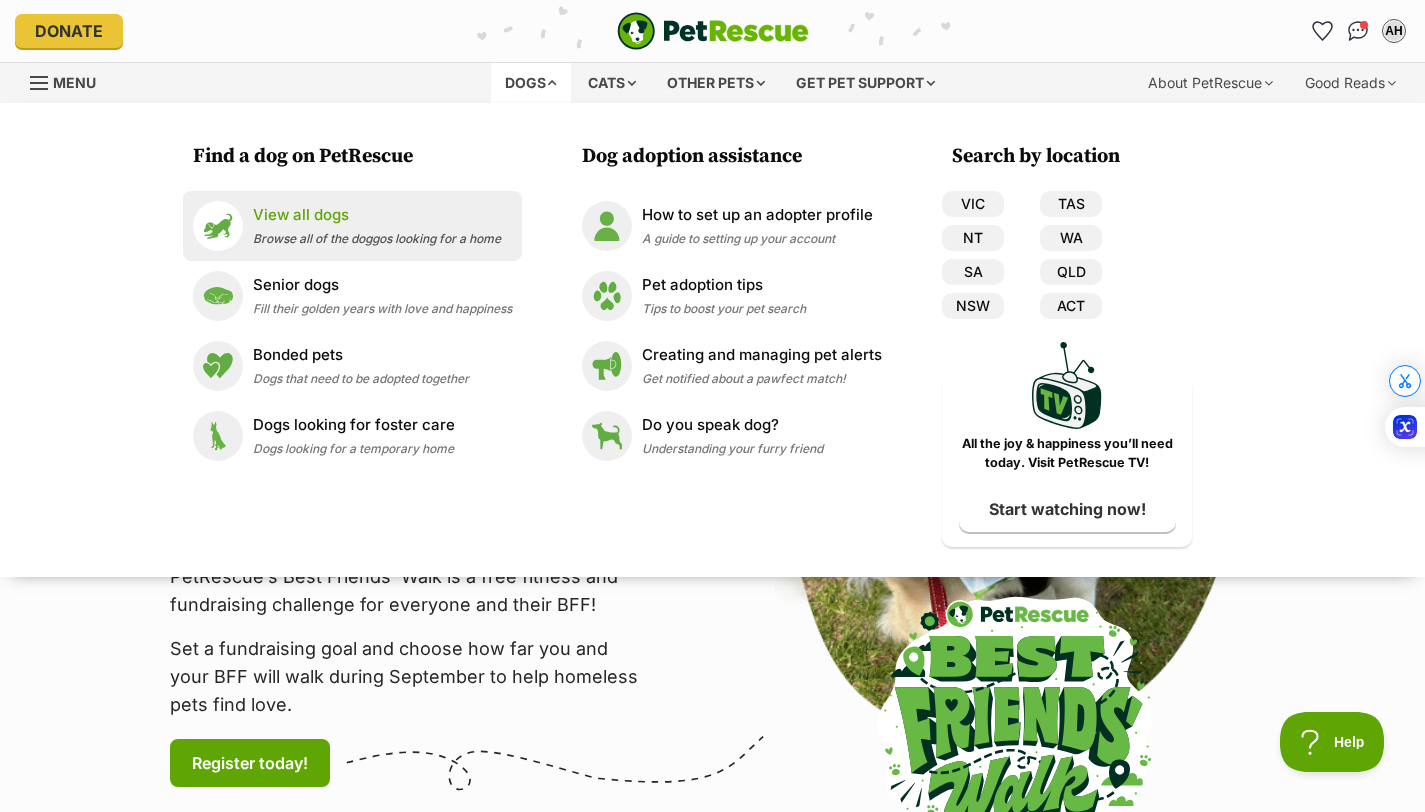 scroll, scrollTop: 0, scrollLeft: 0, axis: both 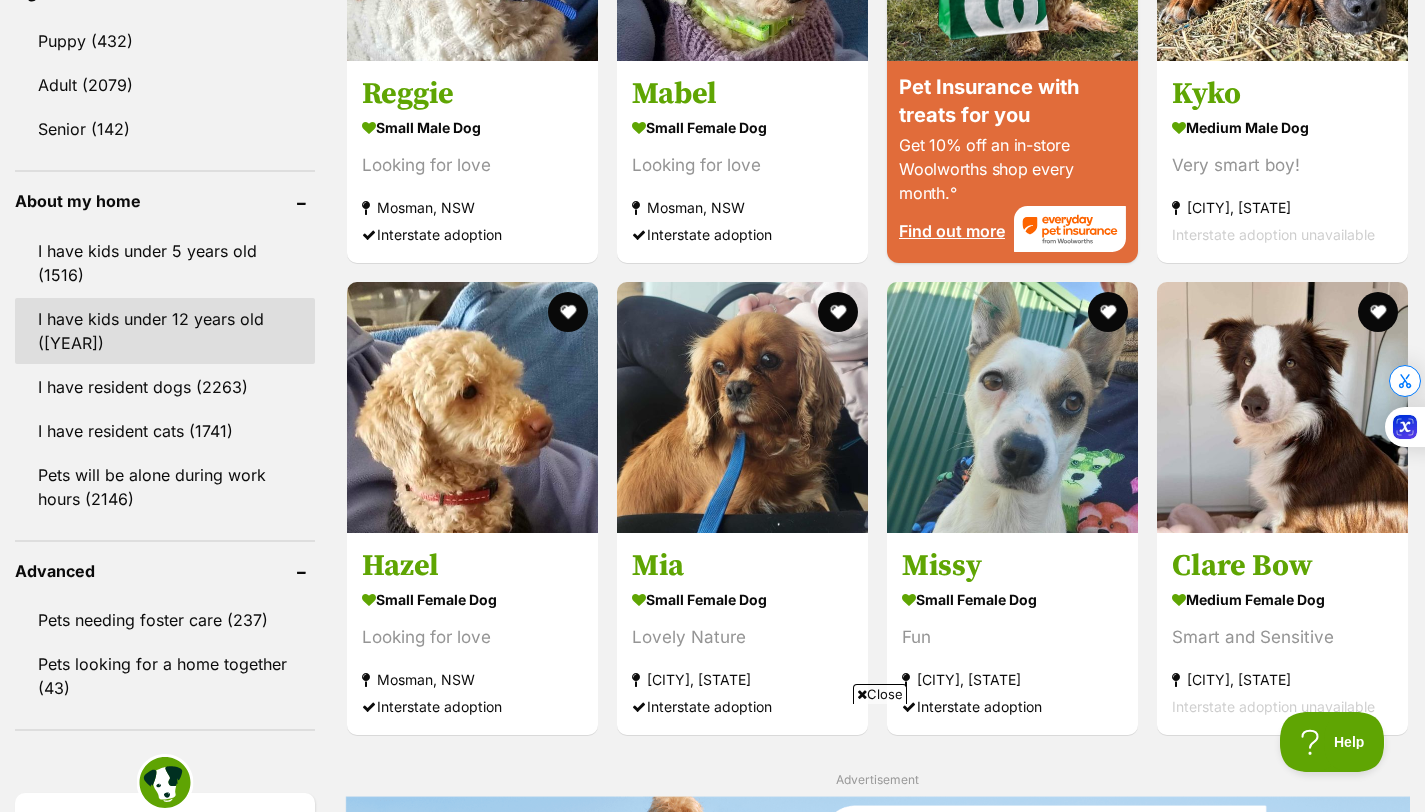click on "I have kids under [AGE] years old ([NUMBER])" at bounding box center [165, 331] 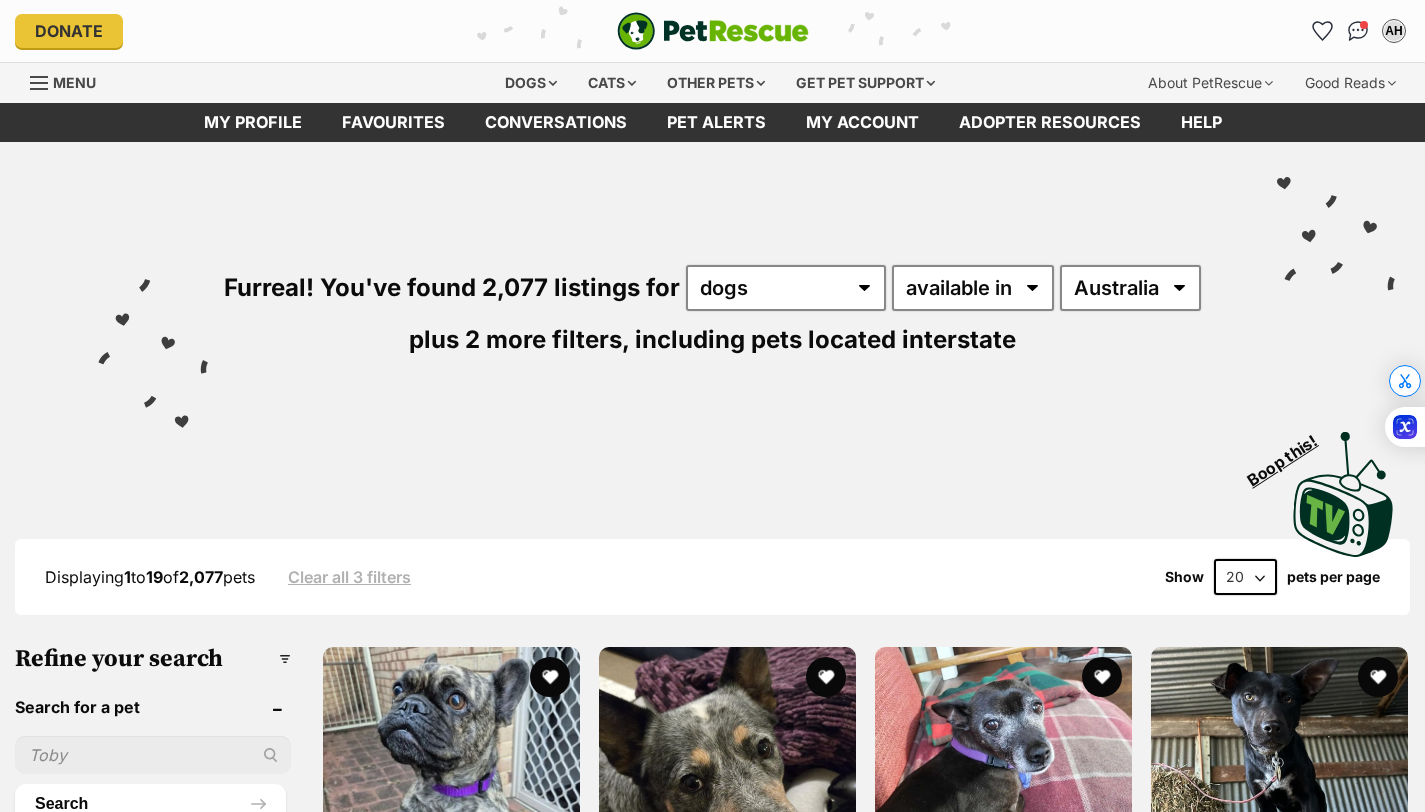scroll, scrollTop: 0, scrollLeft: 0, axis: both 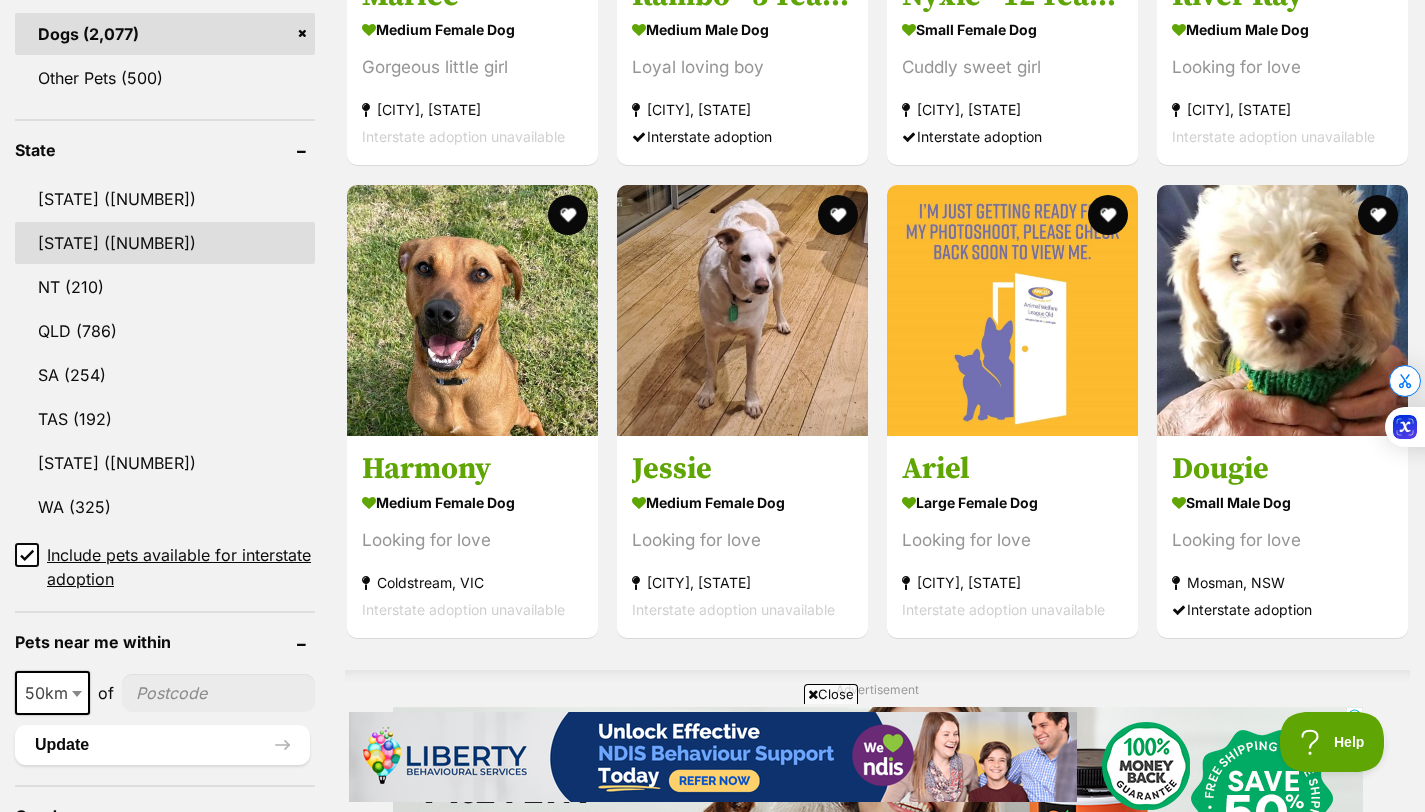 click on "NSW (1,019)" at bounding box center (165, 243) 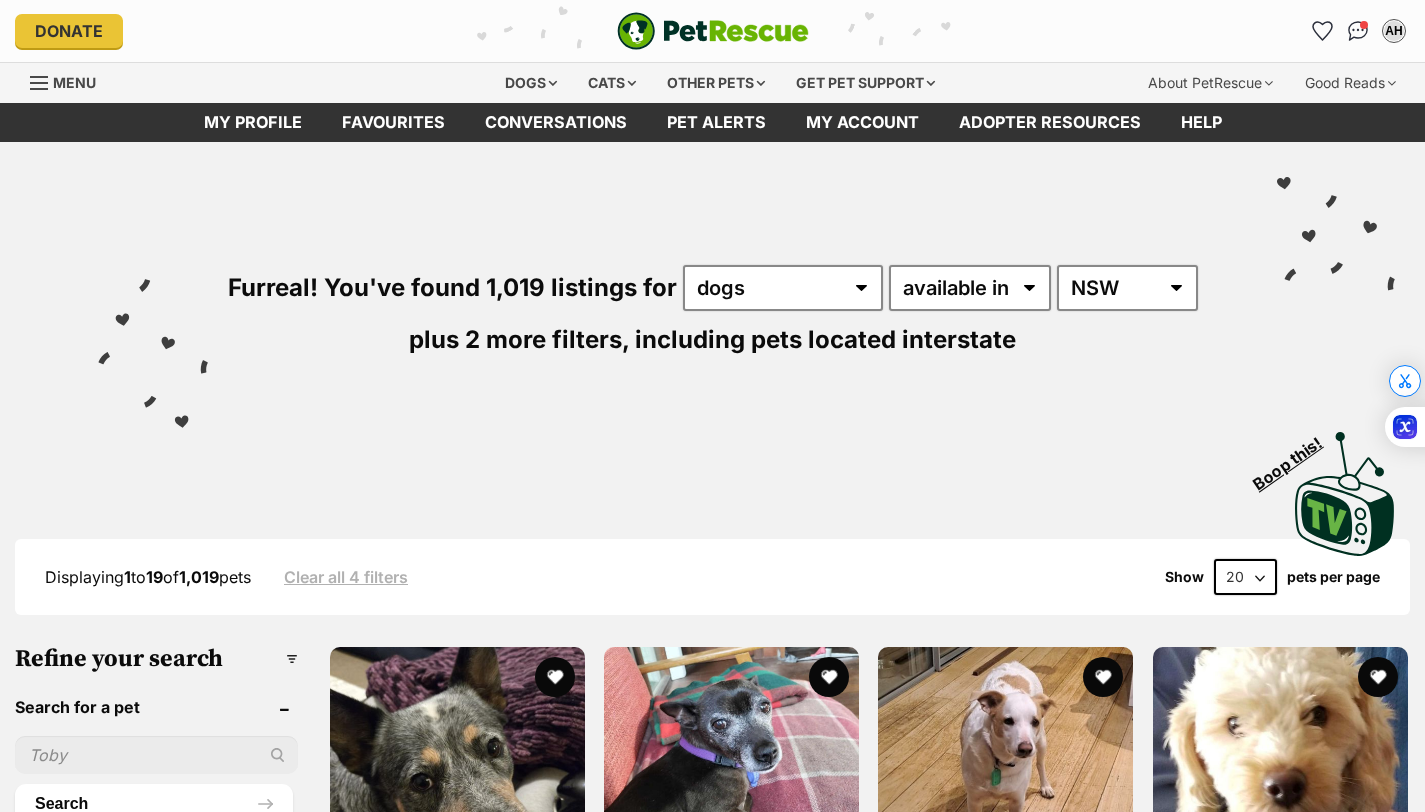 scroll, scrollTop: 16, scrollLeft: 0, axis: vertical 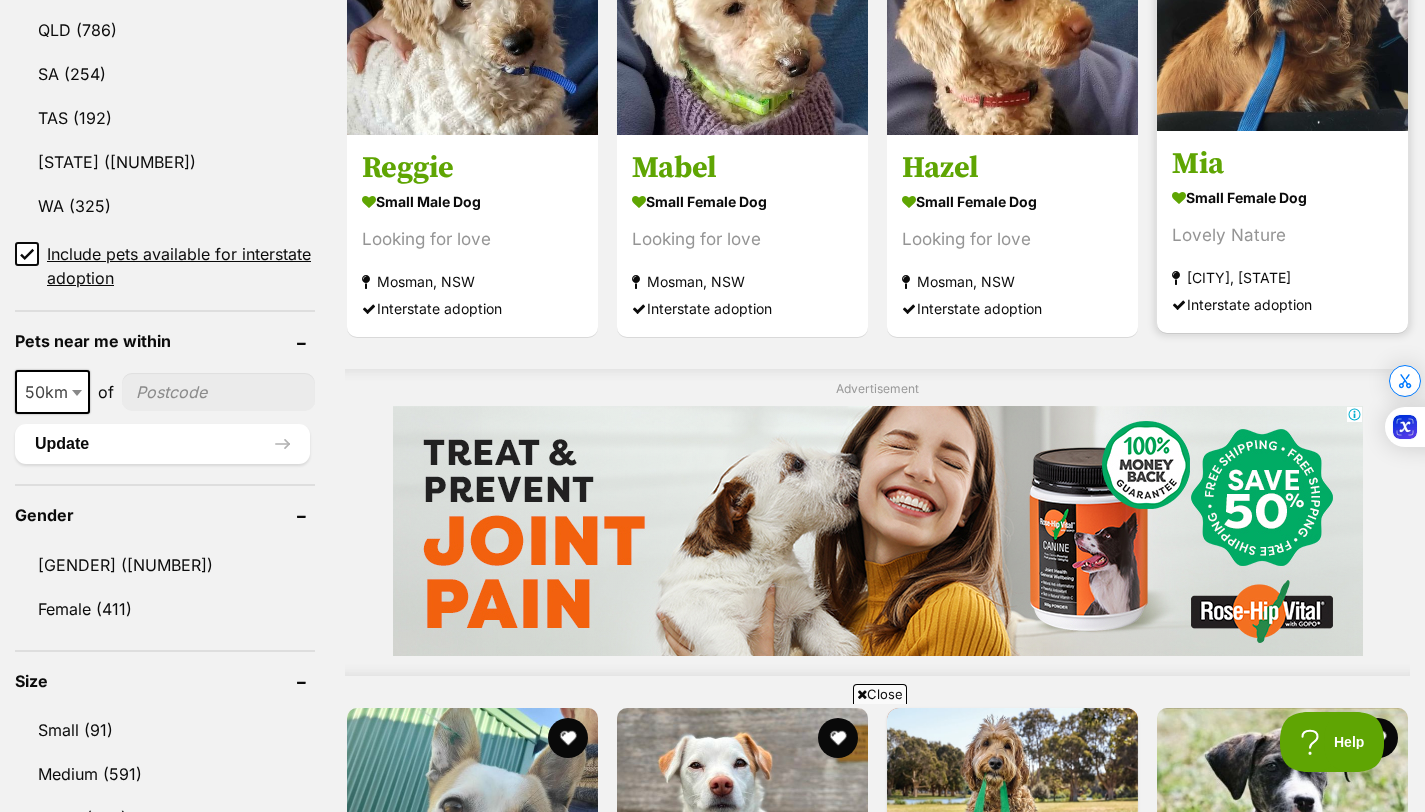 click on "Mia" at bounding box center (1282, 164) 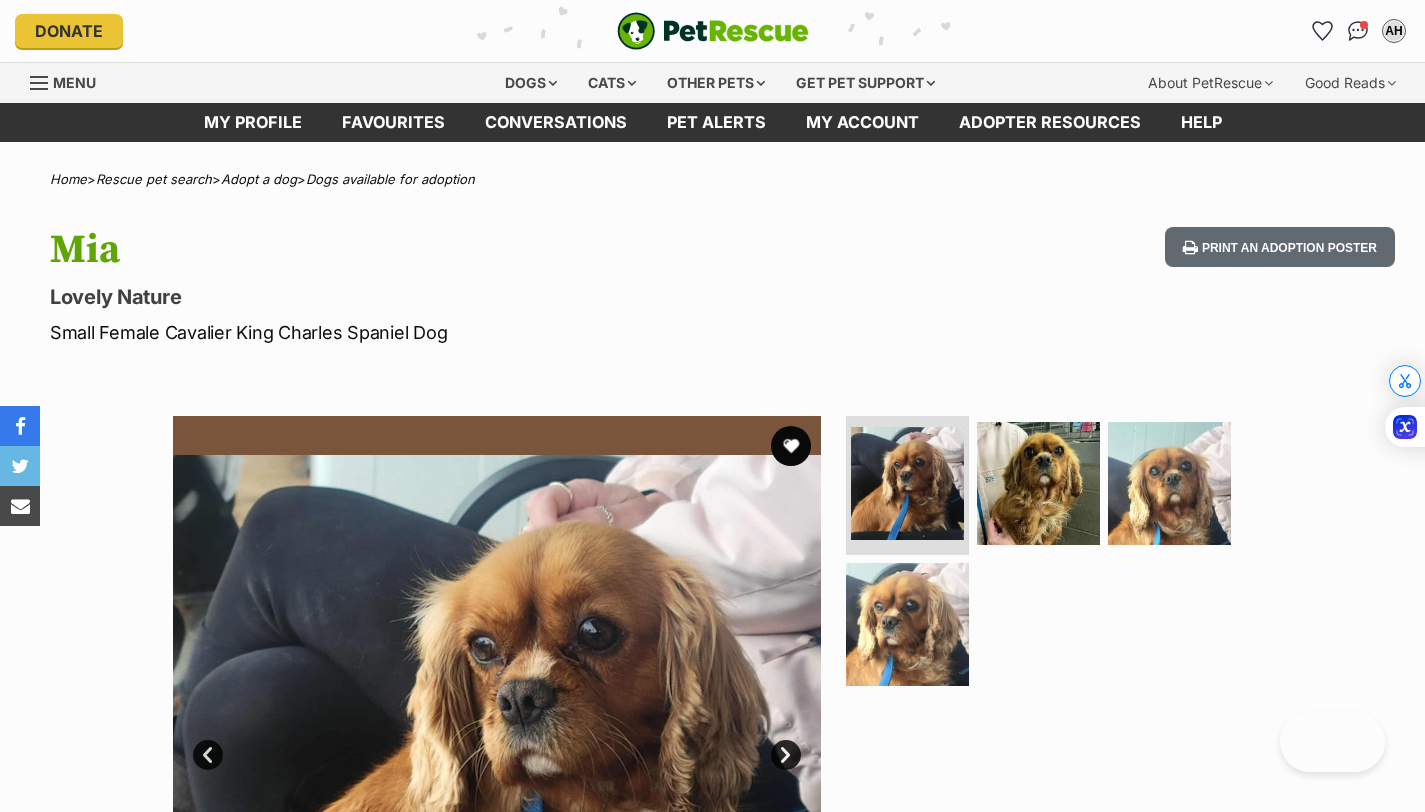 scroll, scrollTop: 0, scrollLeft: 0, axis: both 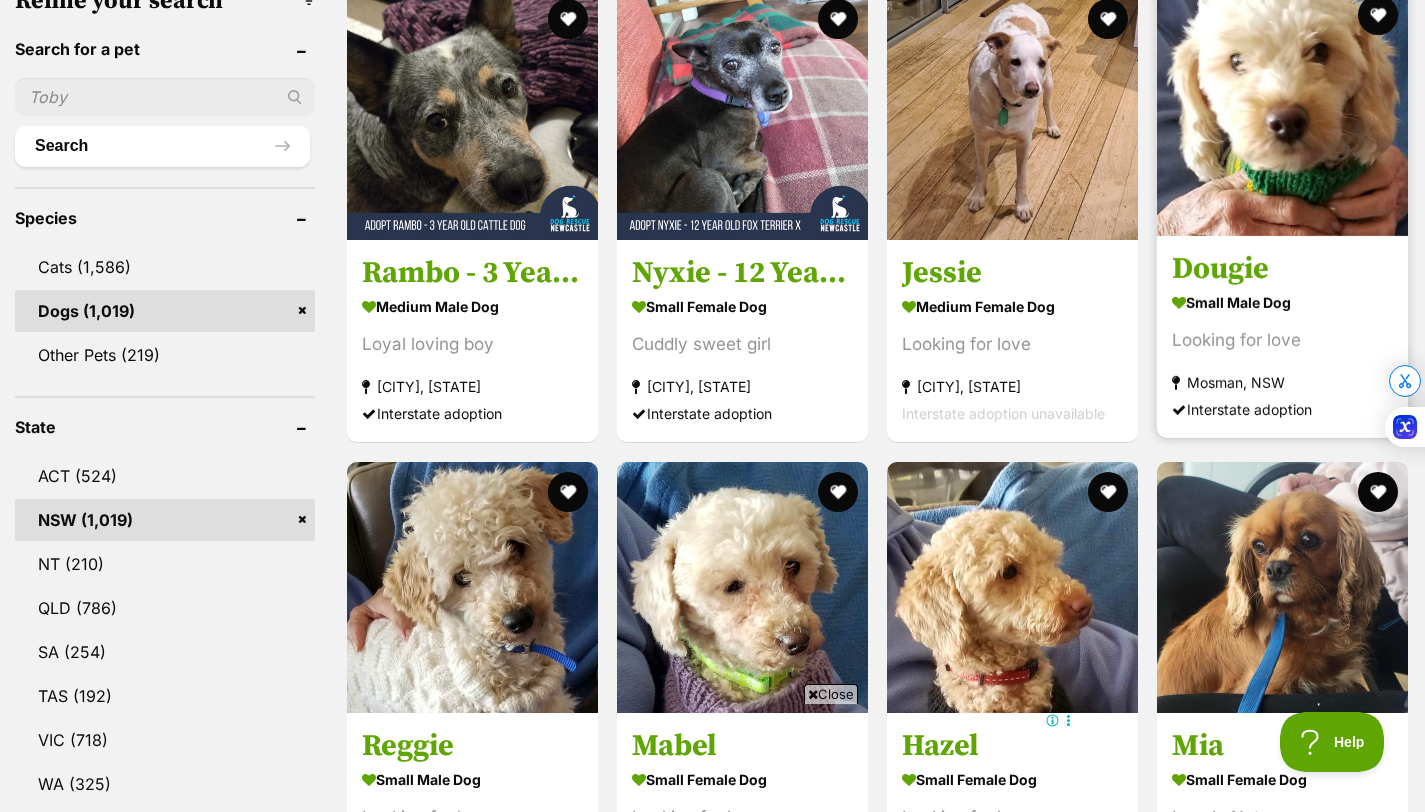 click on "Dougie" at bounding box center [1282, 270] 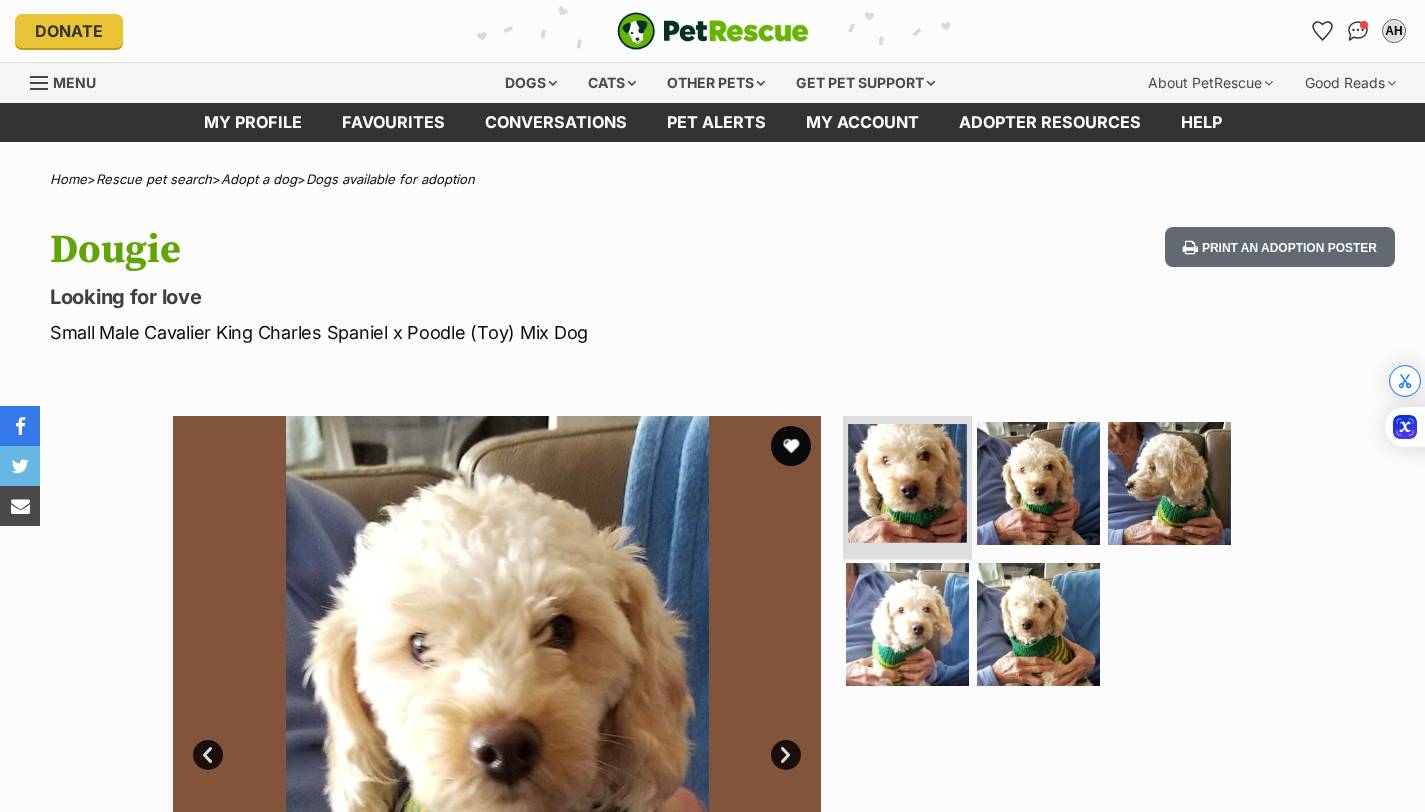 scroll, scrollTop: 0, scrollLeft: 0, axis: both 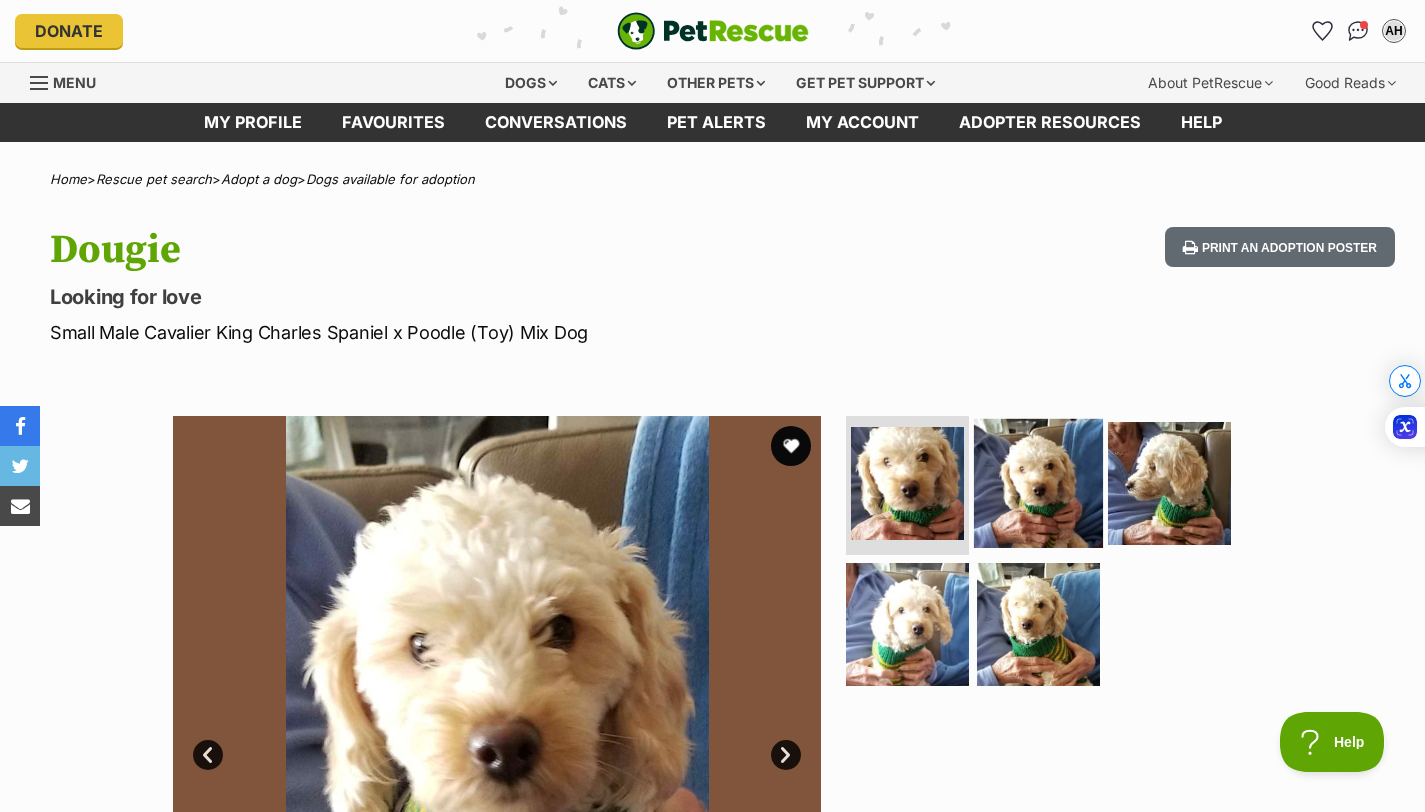 click at bounding box center [1038, 482] 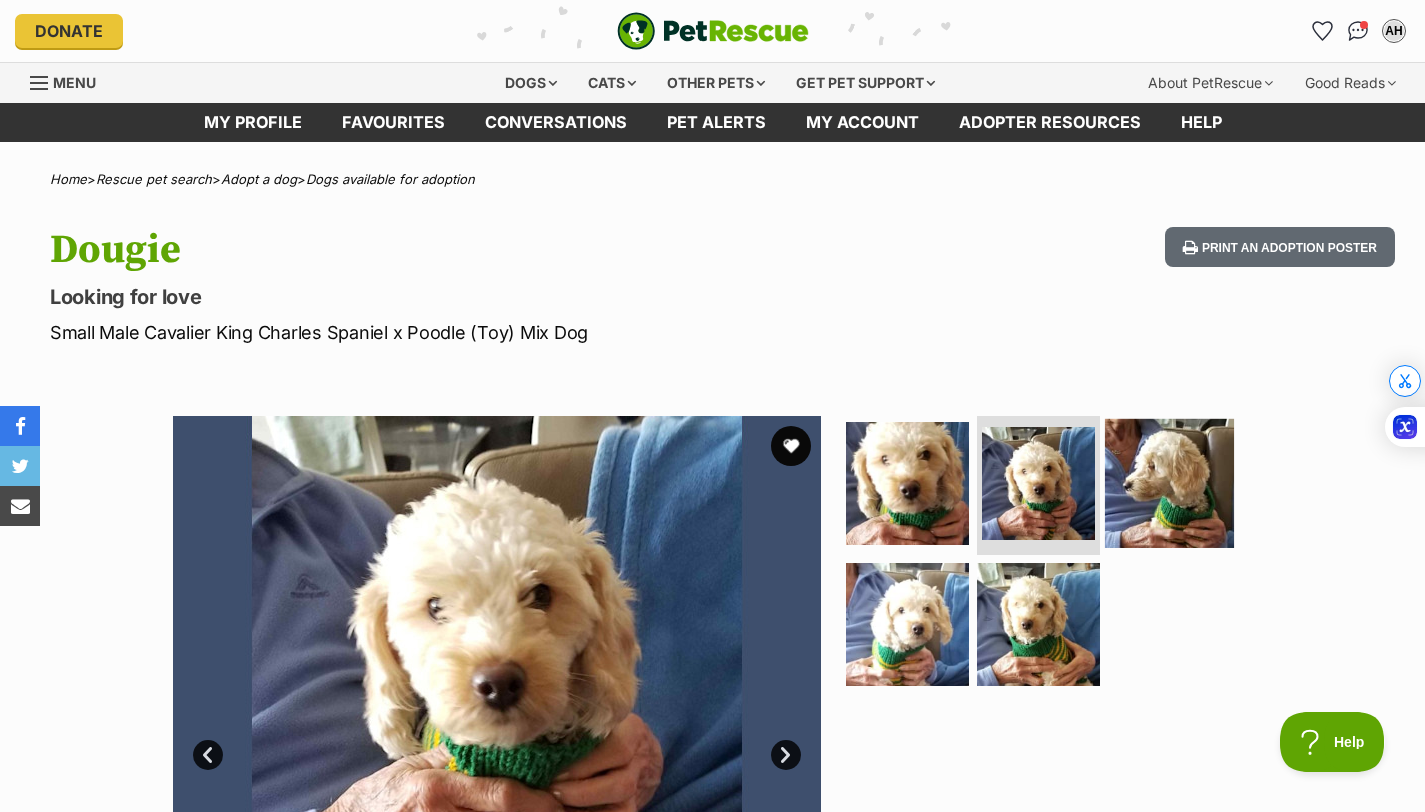 click at bounding box center (1169, 482) 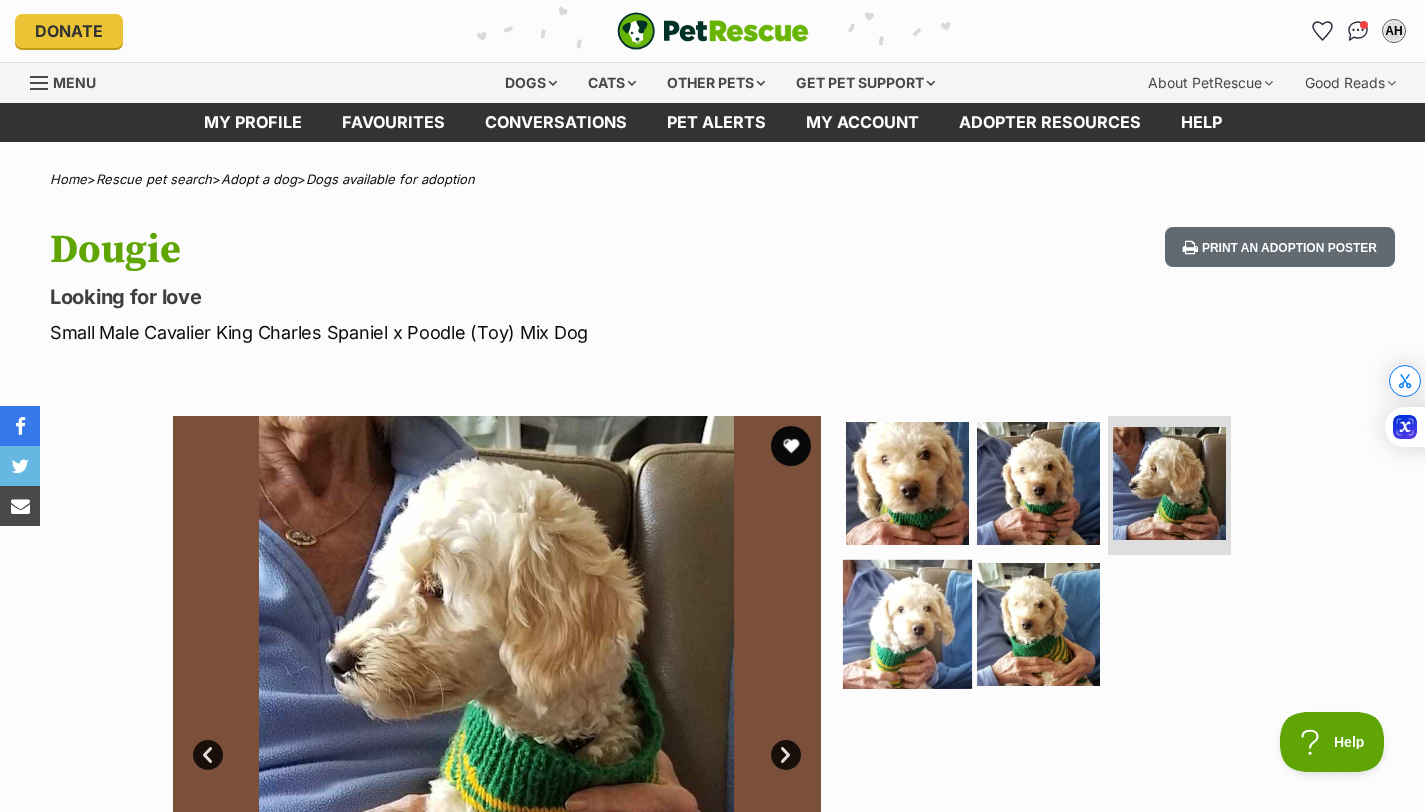 scroll, scrollTop: 0, scrollLeft: 0, axis: both 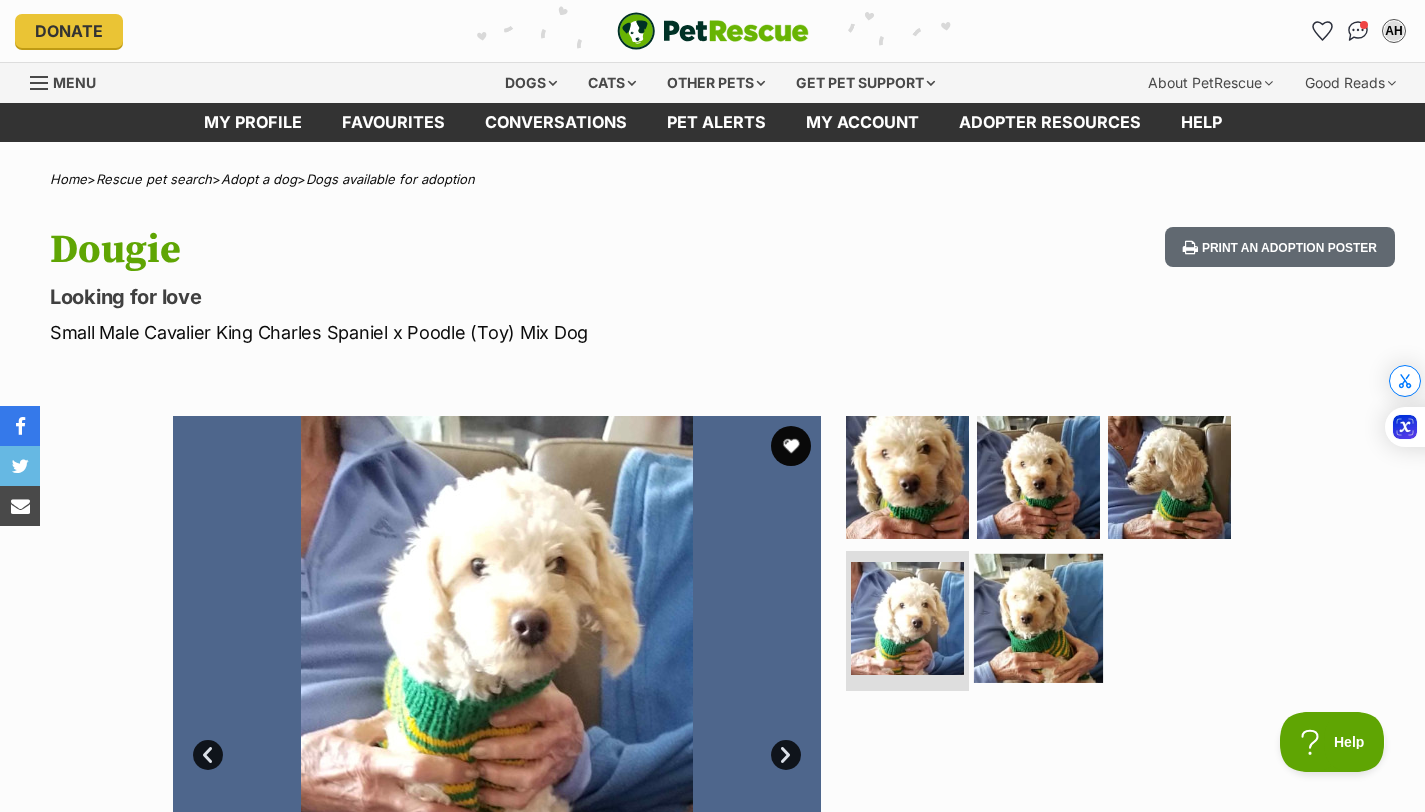 click at bounding box center (1038, 618) 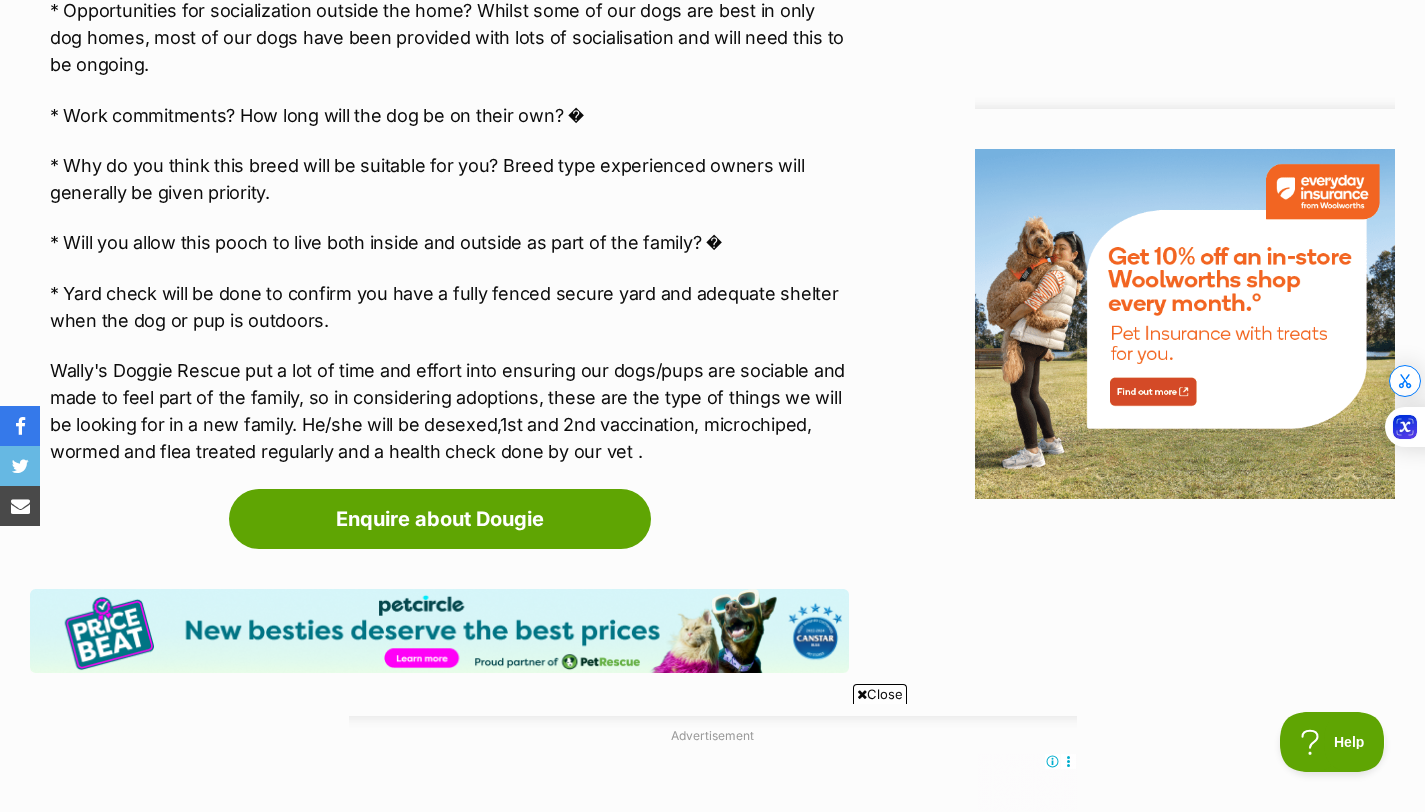 scroll, scrollTop: 2236, scrollLeft: 0, axis: vertical 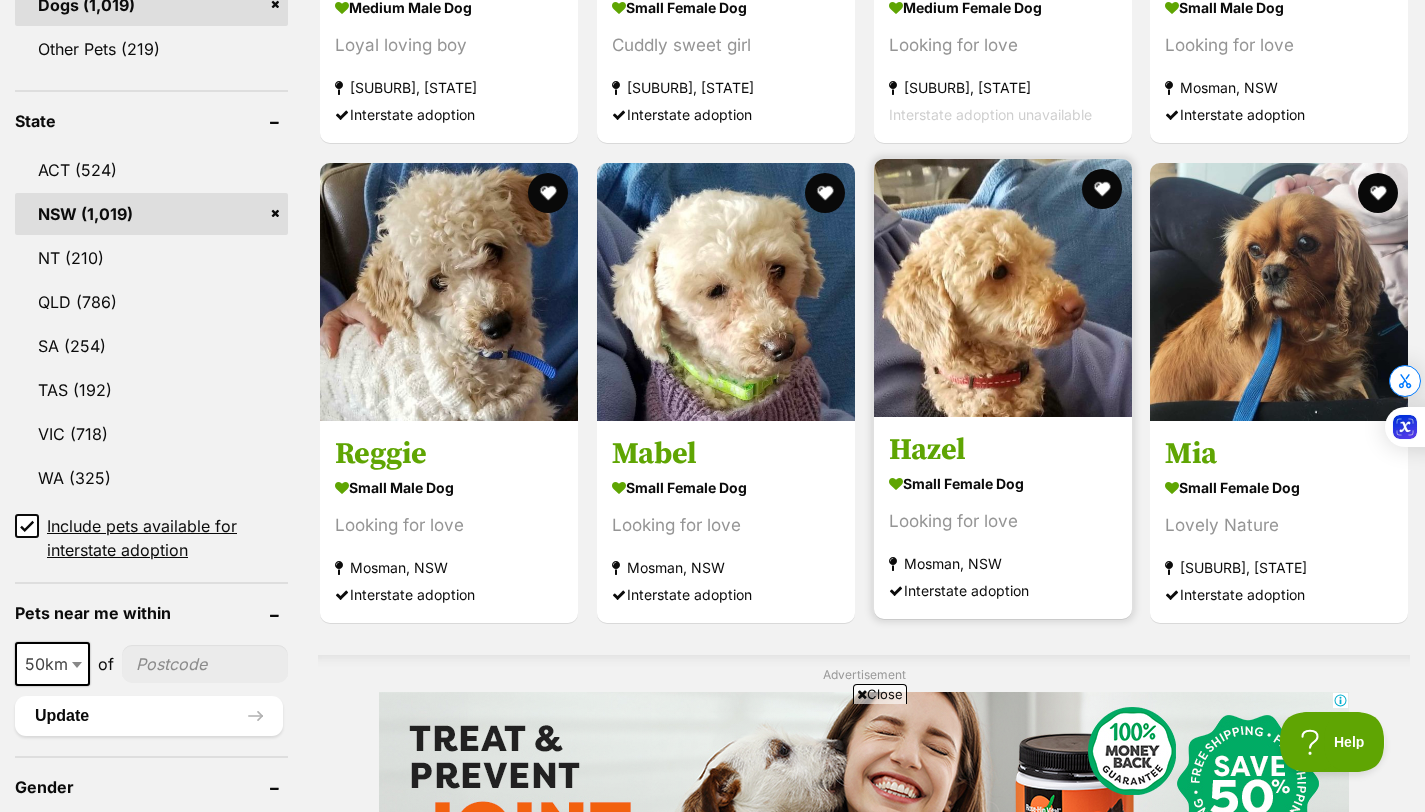 click on "small female Dog
Looking for love
[SUBURB], [STATE]
Interstate adoption" at bounding box center [1003, 536] 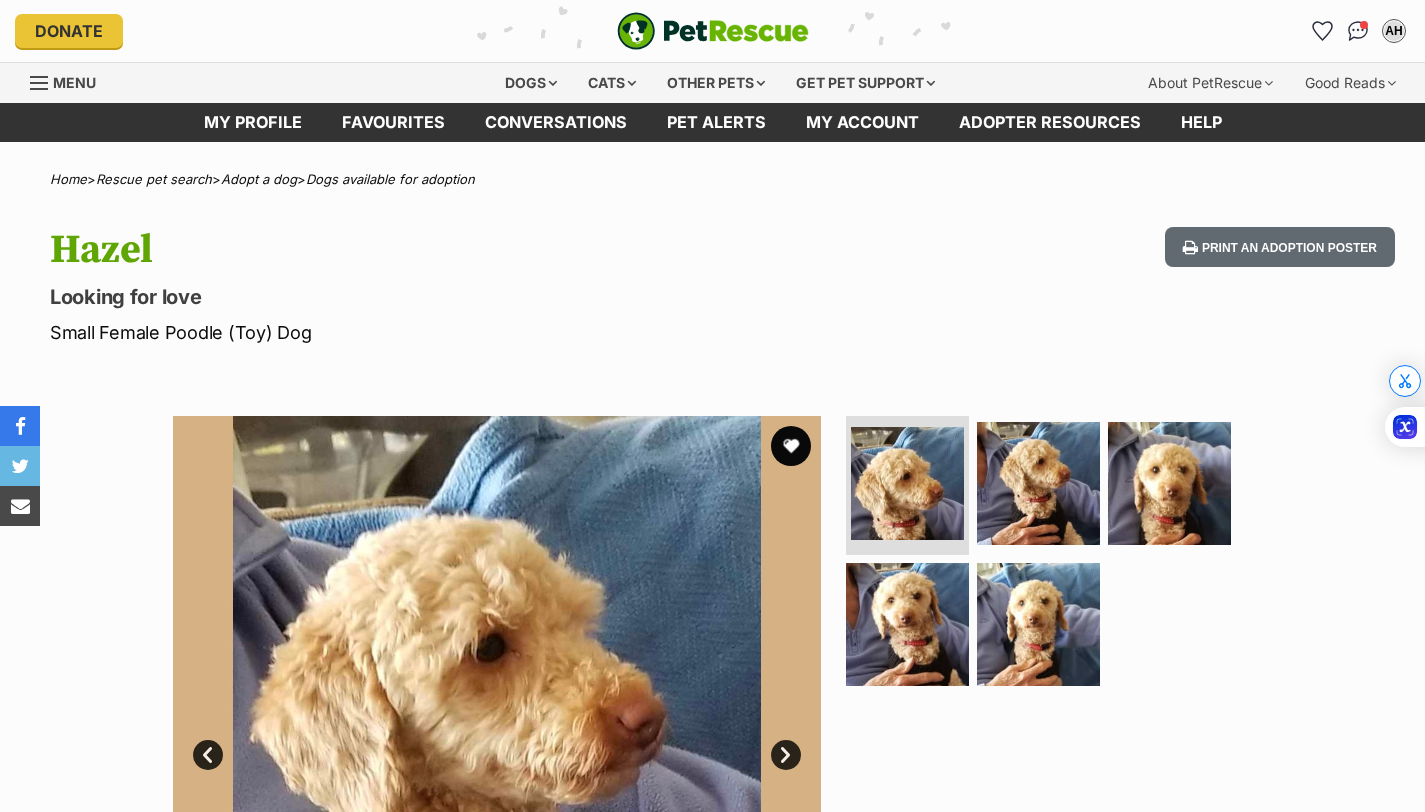 scroll, scrollTop: 0, scrollLeft: 0, axis: both 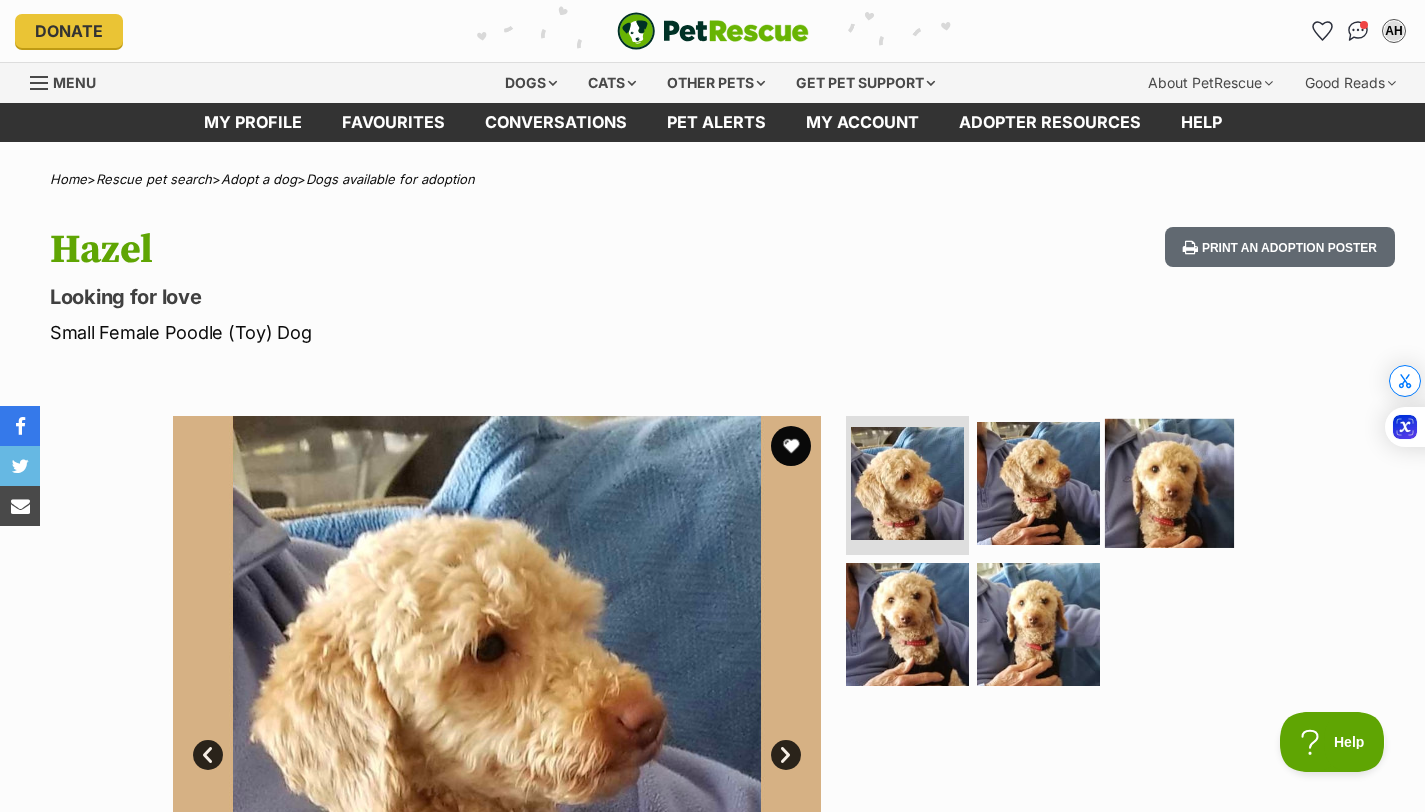 click at bounding box center [1169, 482] 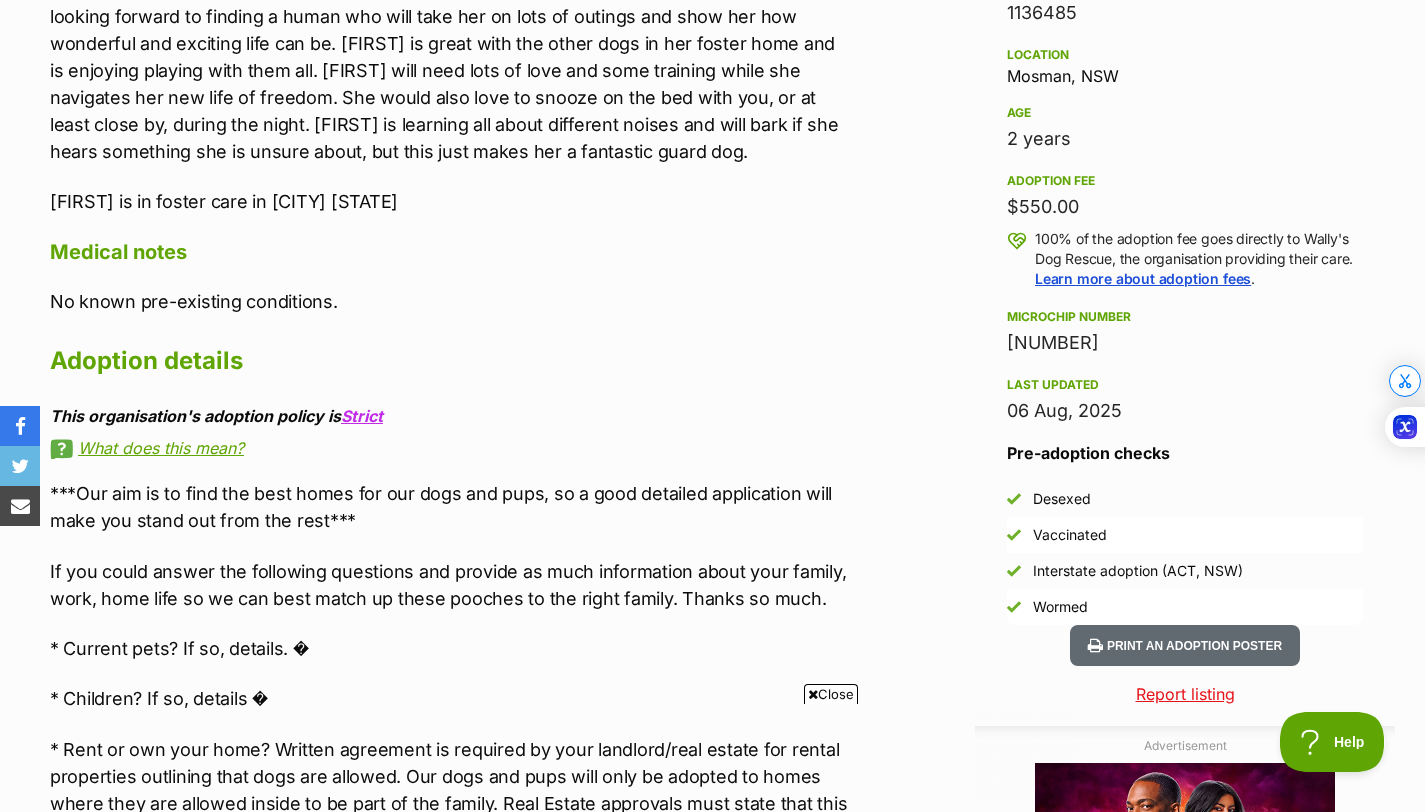 scroll, scrollTop: 1315, scrollLeft: 0, axis: vertical 